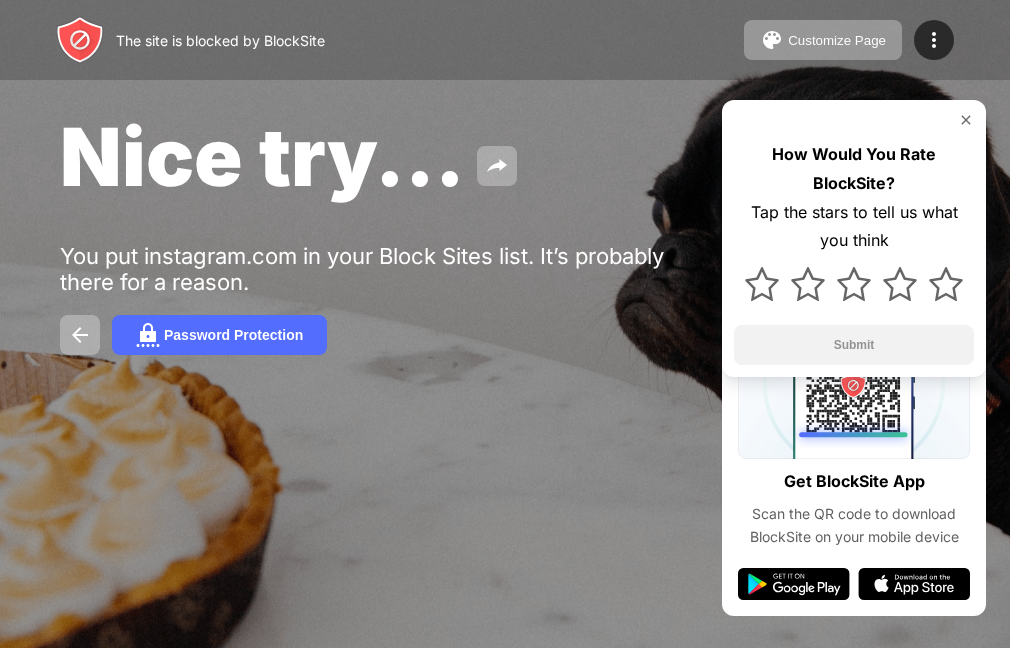 scroll, scrollTop: 0, scrollLeft: 0, axis: both 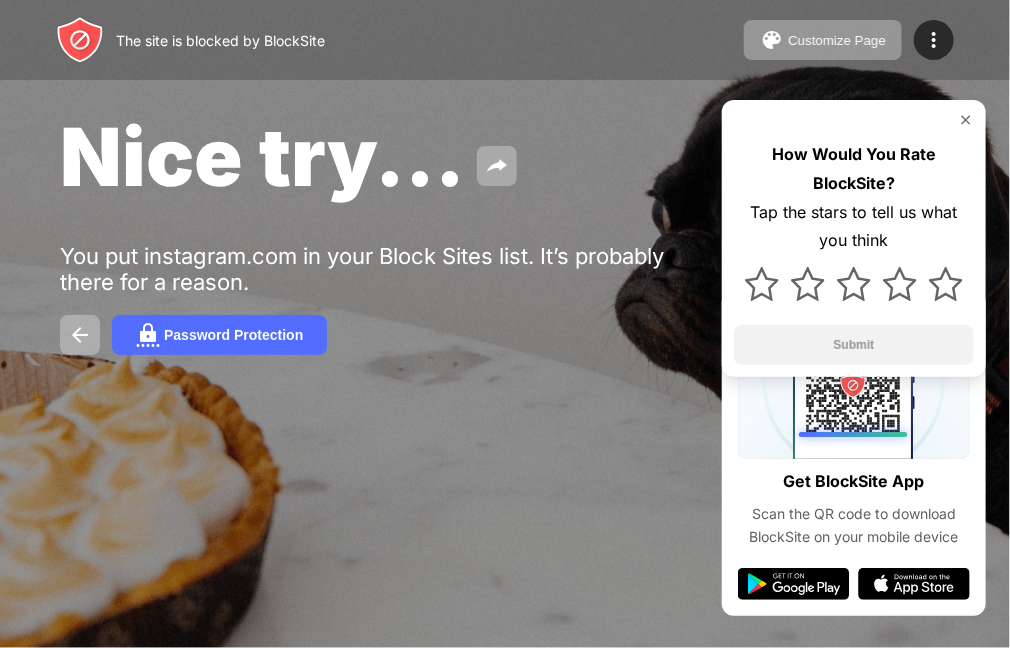 click at bounding box center (966, 120) 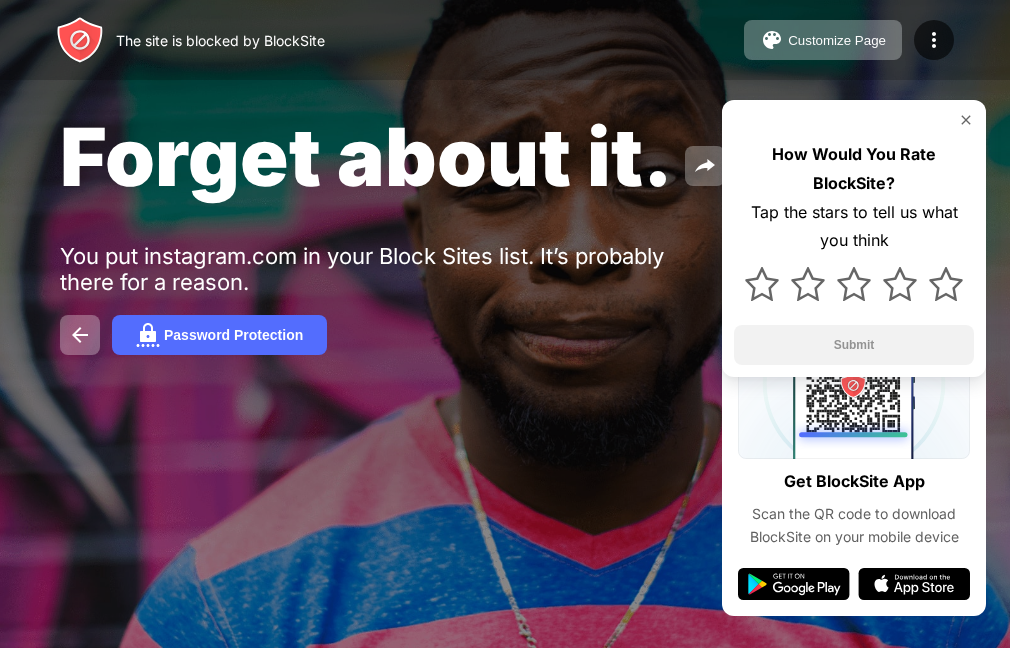 scroll, scrollTop: 0, scrollLeft: 0, axis: both 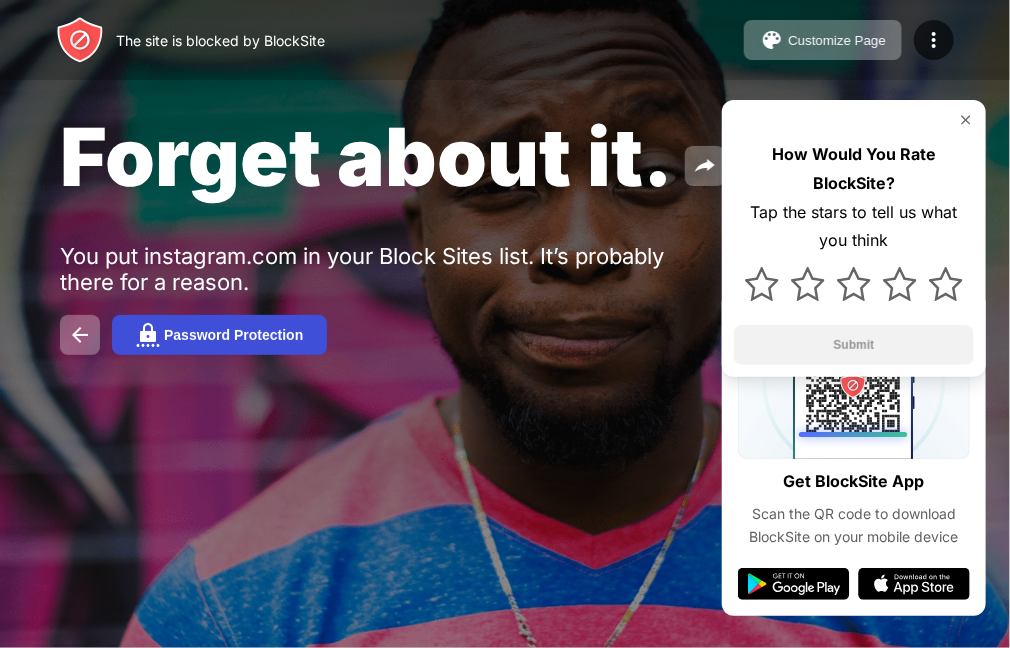 click on "Password Protection" at bounding box center [233, 335] 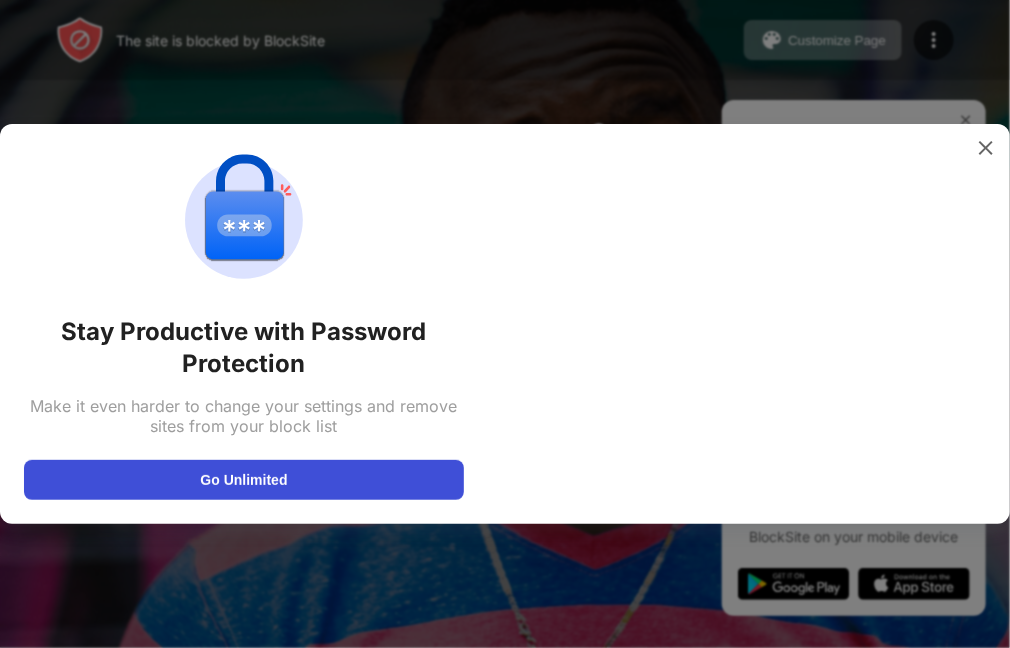 click on "Go Unlimited" at bounding box center (244, 480) 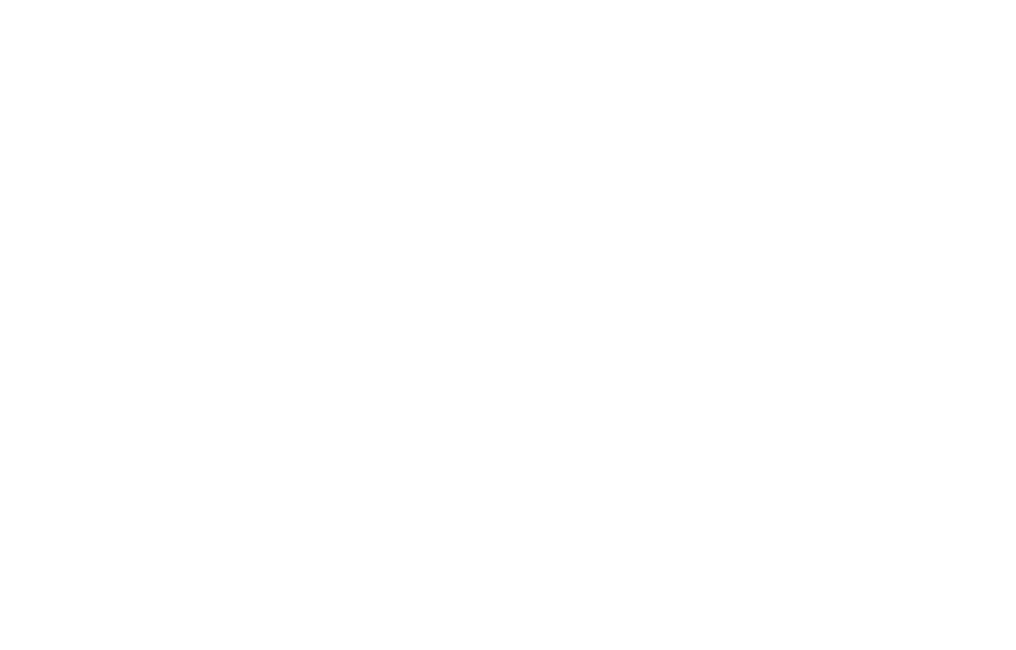 scroll, scrollTop: 0, scrollLeft: 0, axis: both 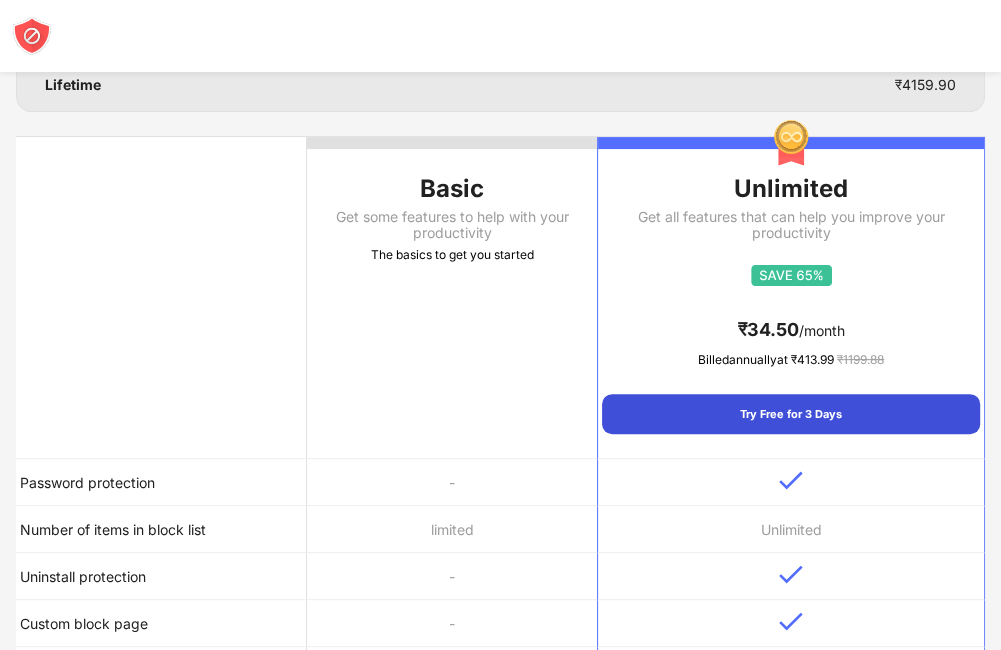 click on "Try Free for 3 Days" at bounding box center (791, 414) 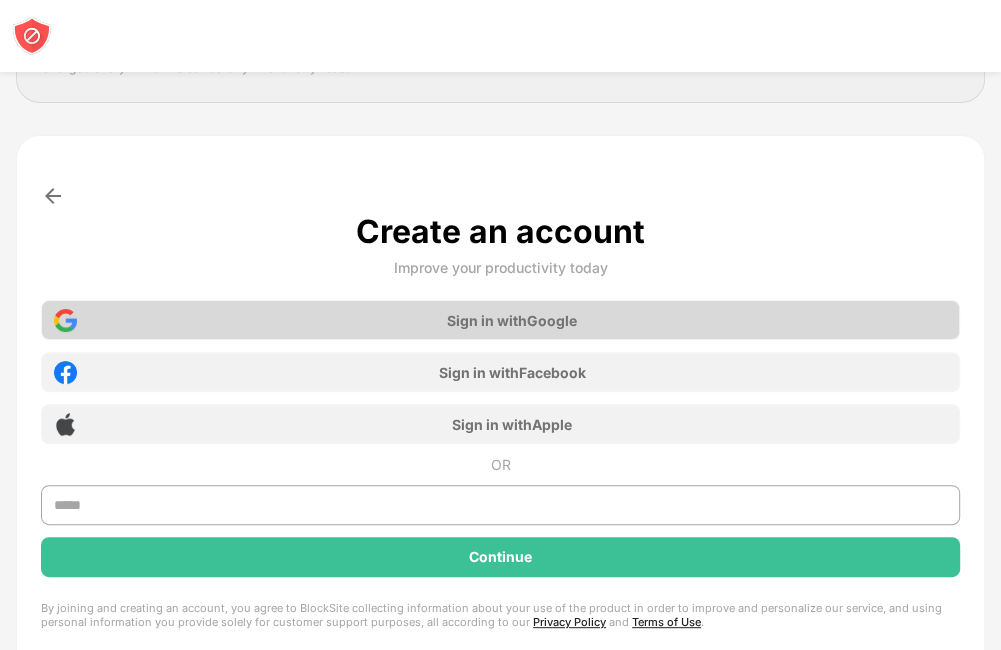 click on "Sign in with  Google" at bounding box center (500, 320) 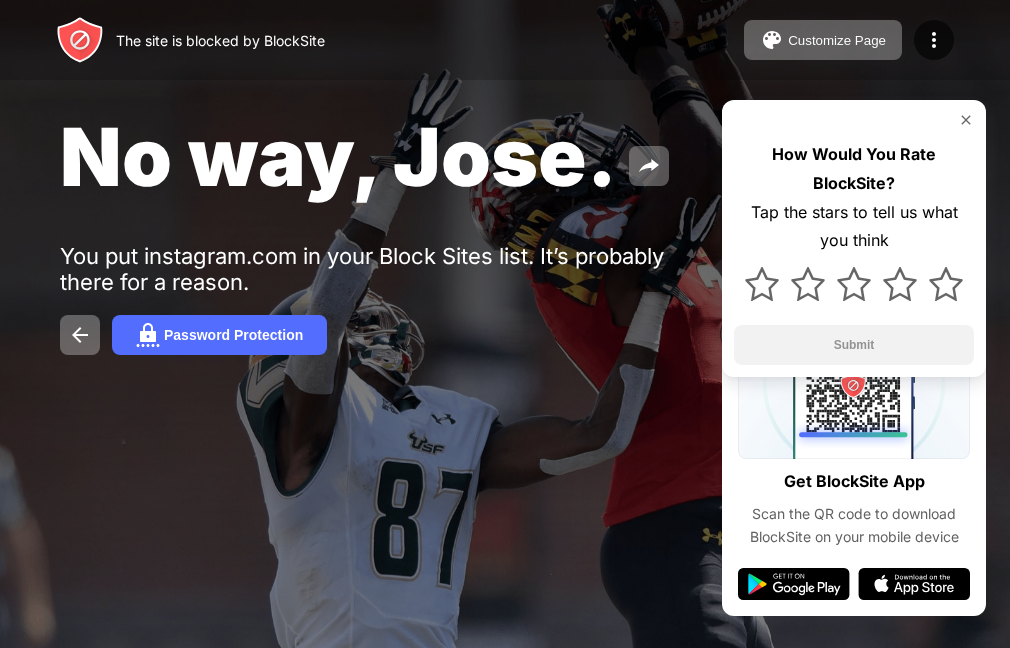 scroll, scrollTop: 0, scrollLeft: 0, axis: both 